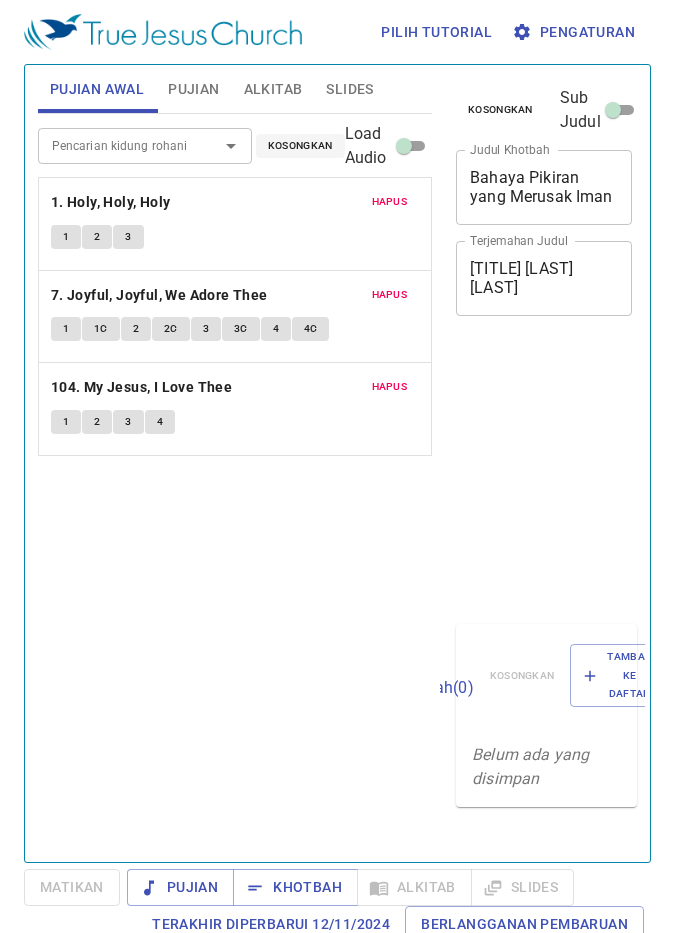 scroll, scrollTop: 0, scrollLeft: 0, axis: both 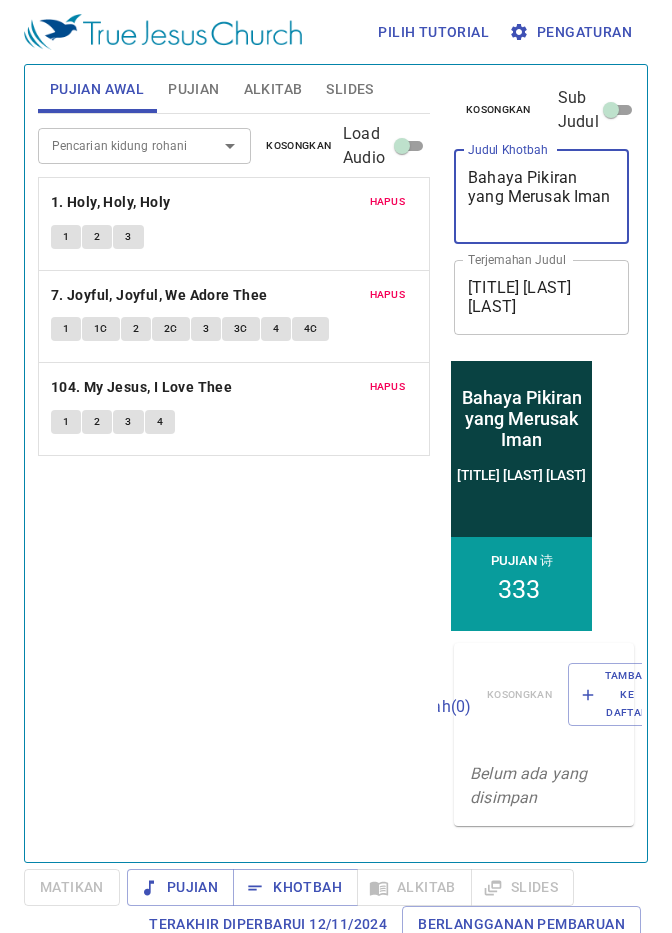 drag, startPoint x: 510, startPoint y: 215, endPoint x: 466, endPoint y: 169, distance: 63.655323 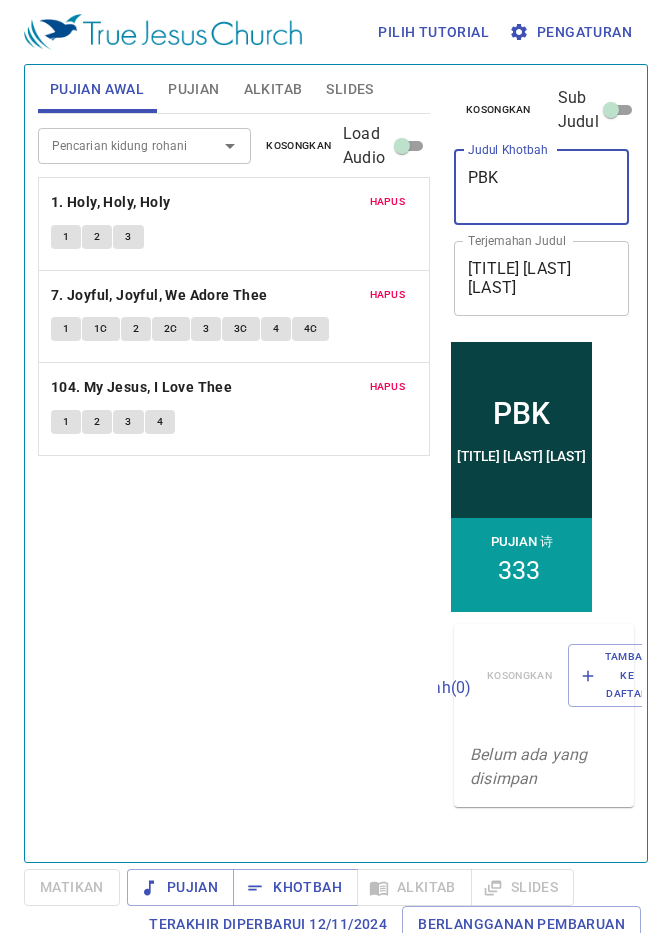type on "PBK" 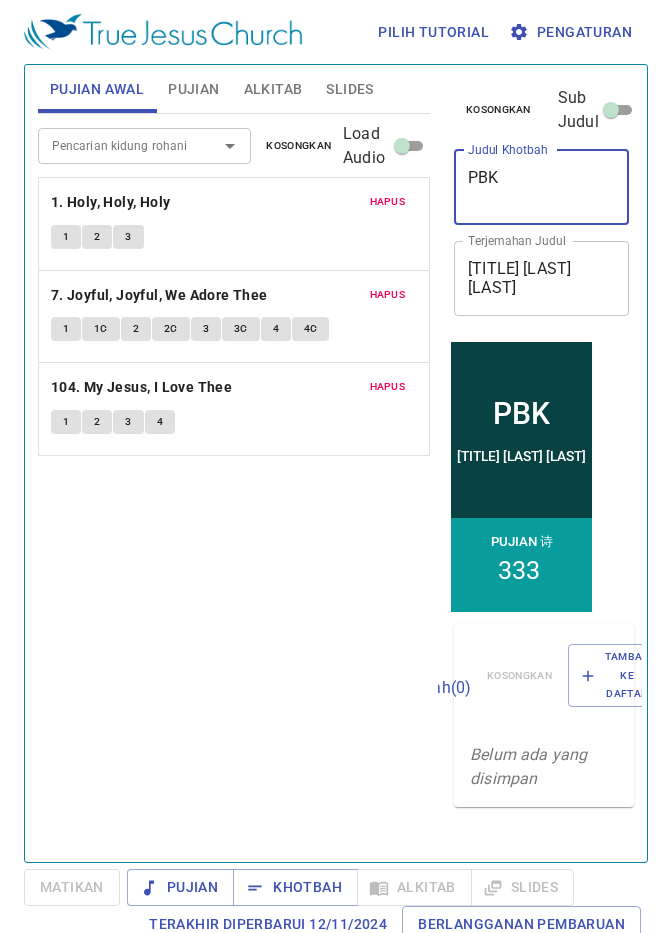 click on "Bpk Agus H" at bounding box center [541, 278] 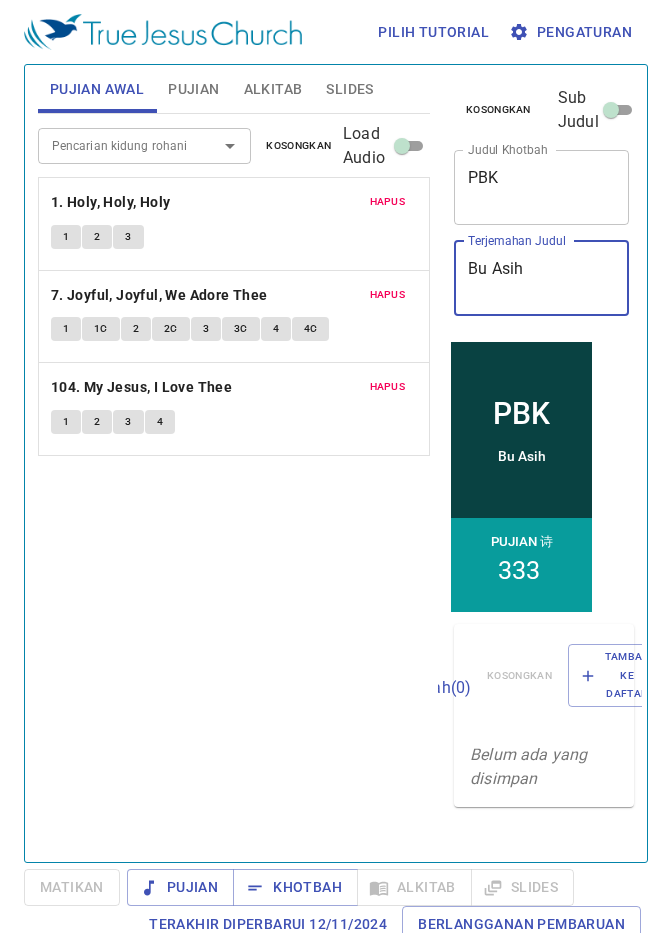 type on "Bu Asih" 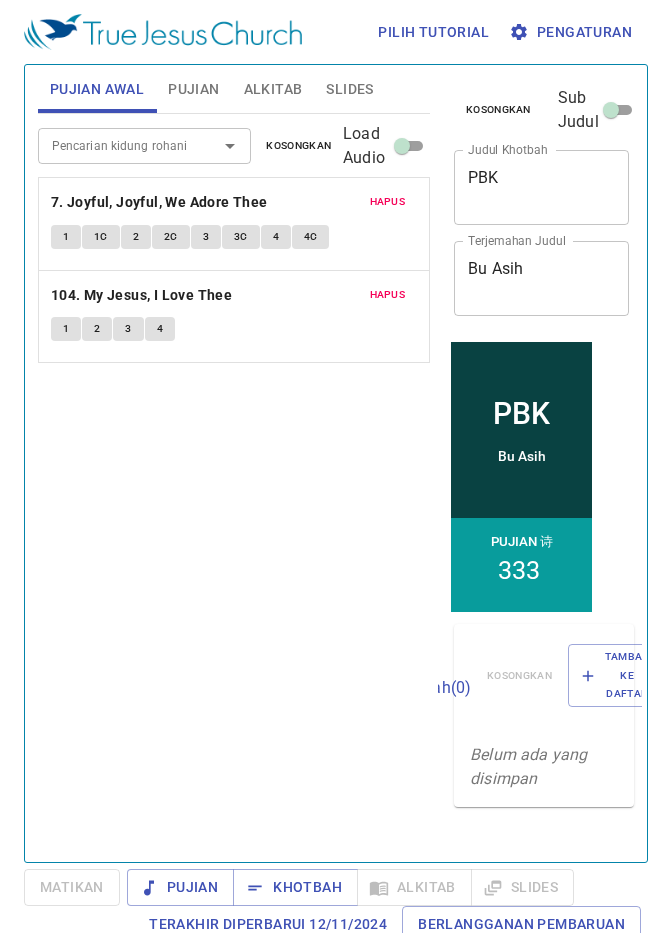 click on "Hapus" at bounding box center (388, 202) 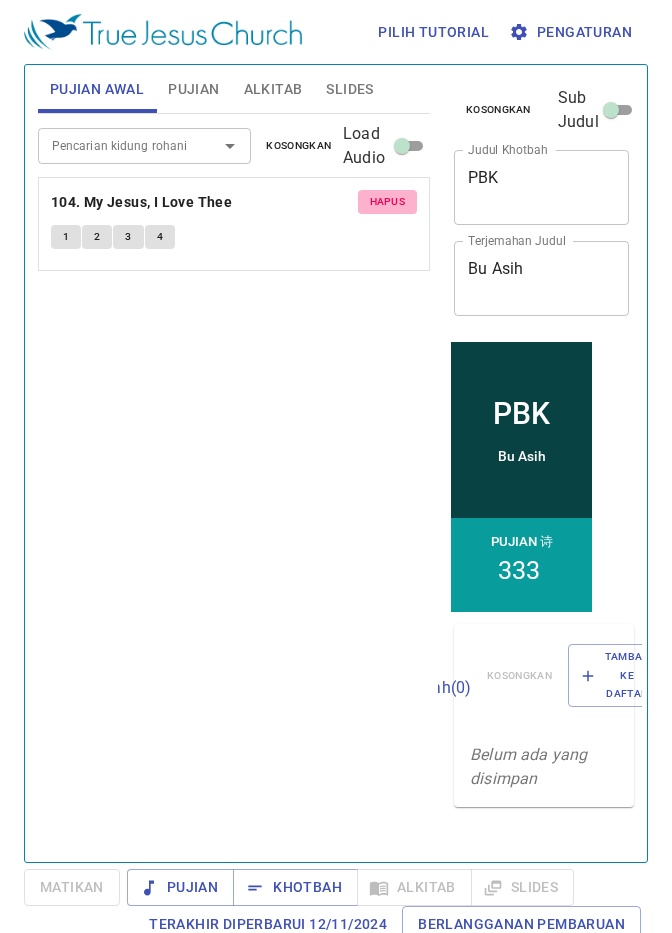 click on "Hapus" at bounding box center (388, 202) 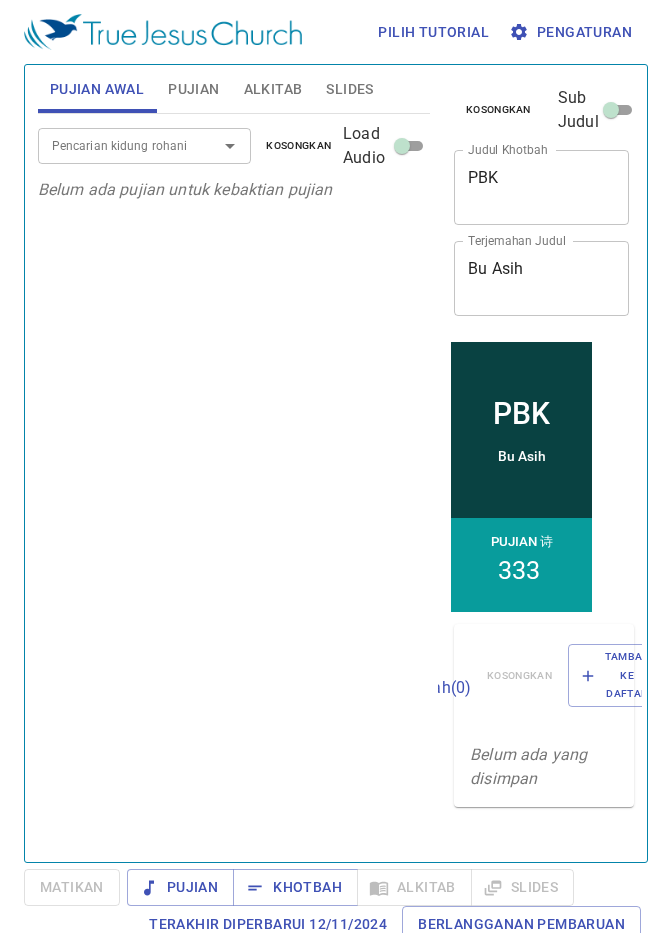 click on "Pujian" at bounding box center (193, 89) 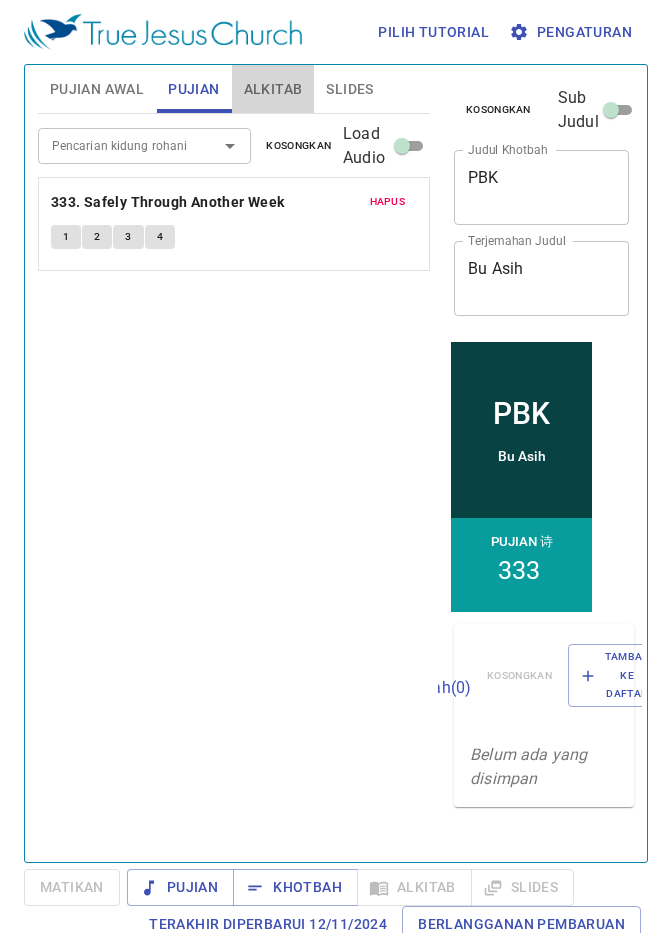 click on "Alkitab" at bounding box center (273, 89) 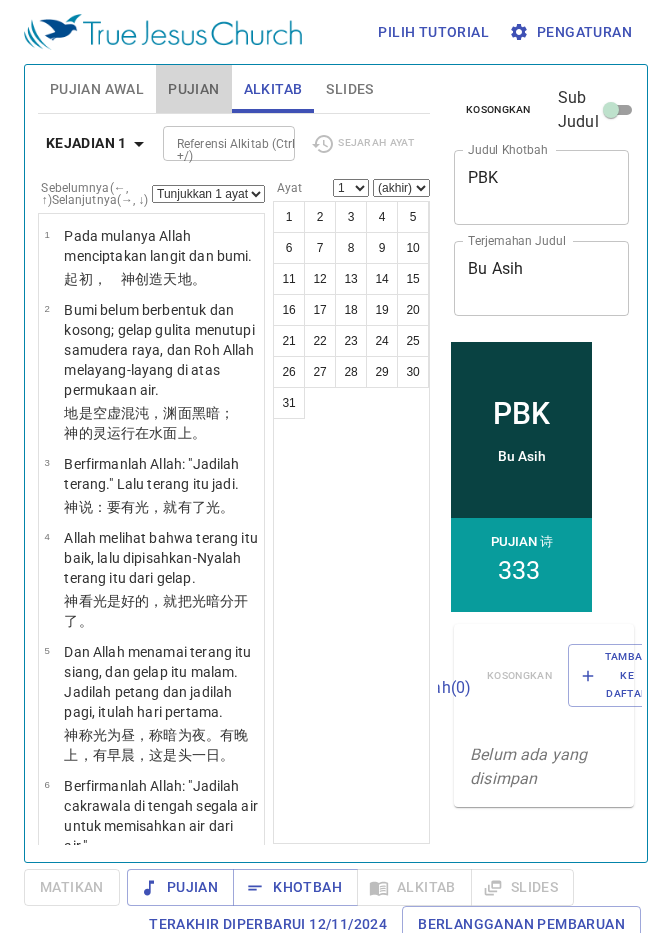 click on "Pujian" at bounding box center [193, 89] 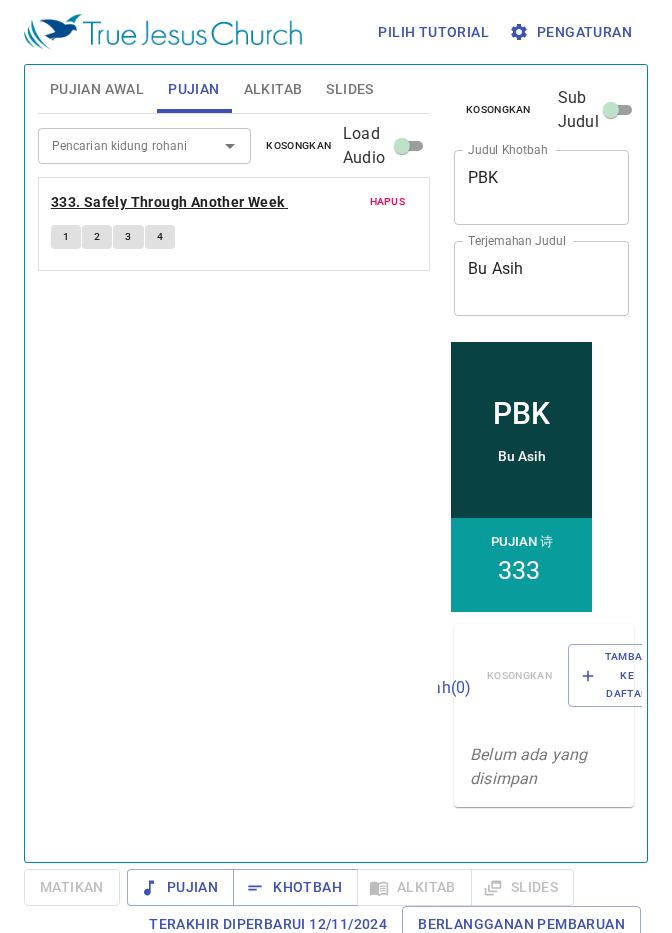 click on "333. Safely Through Another Week" at bounding box center [168, 202] 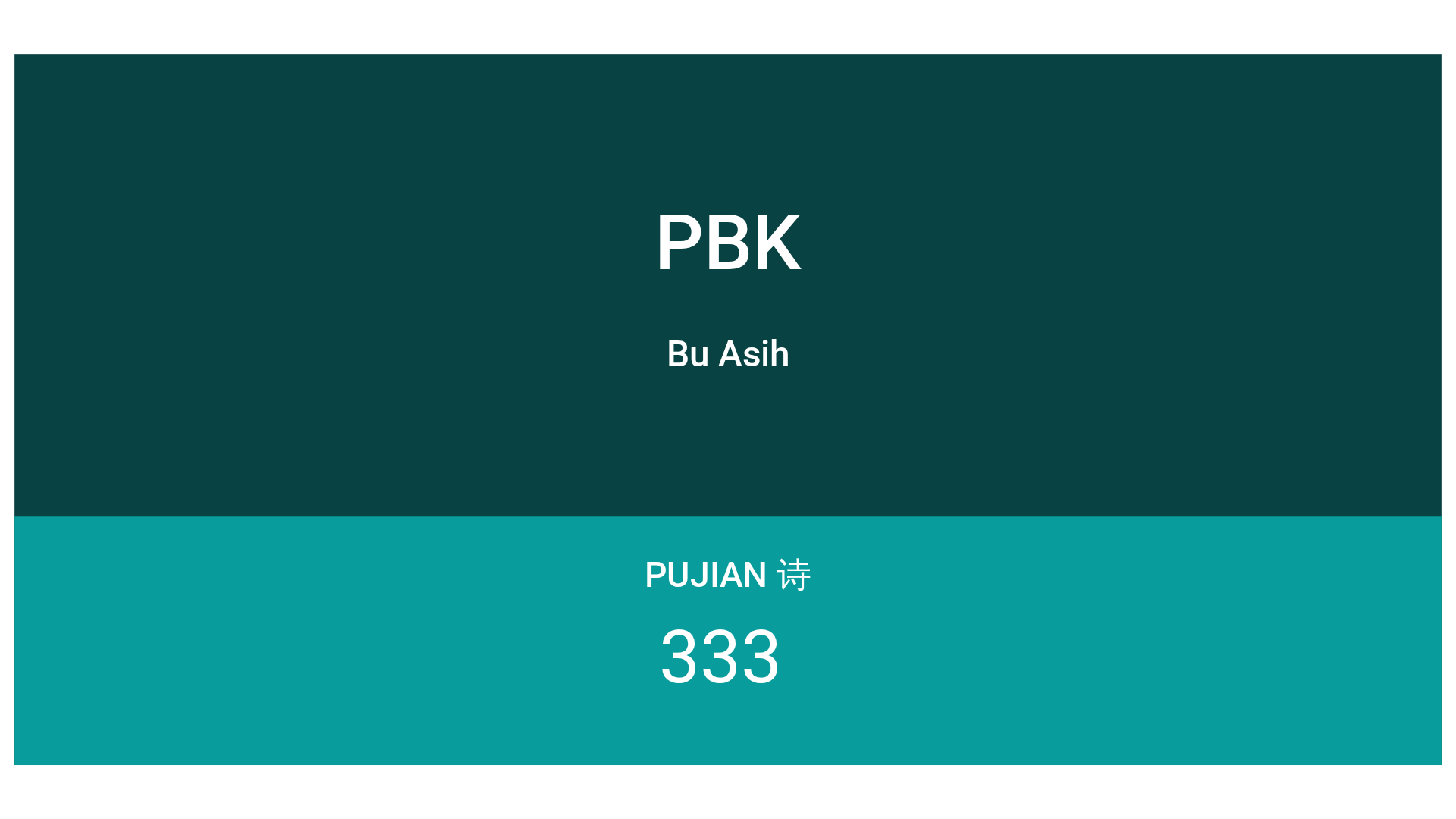 scroll, scrollTop: 0, scrollLeft: 0, axis: both 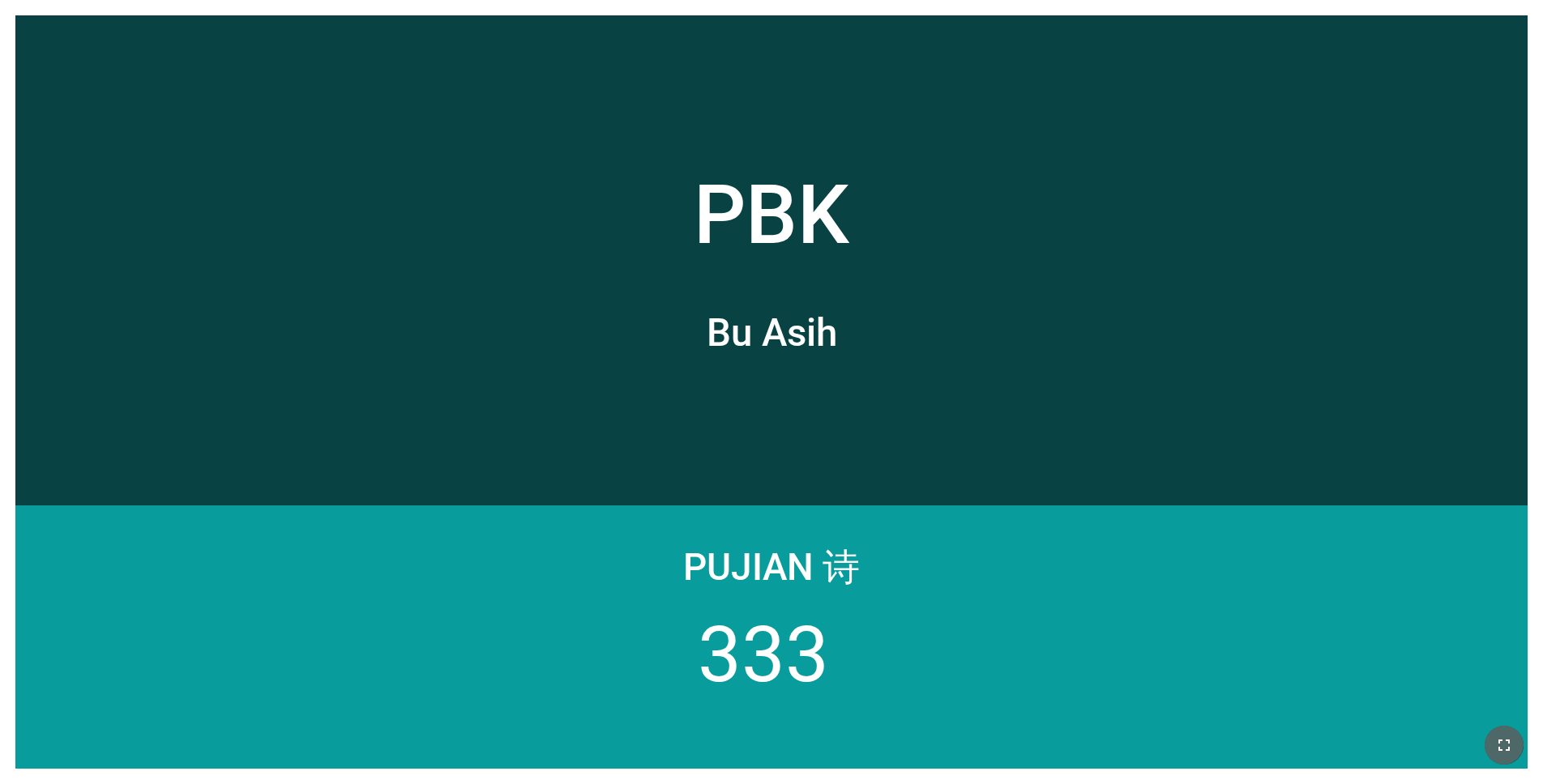 click at bounding box center [1504, 745] 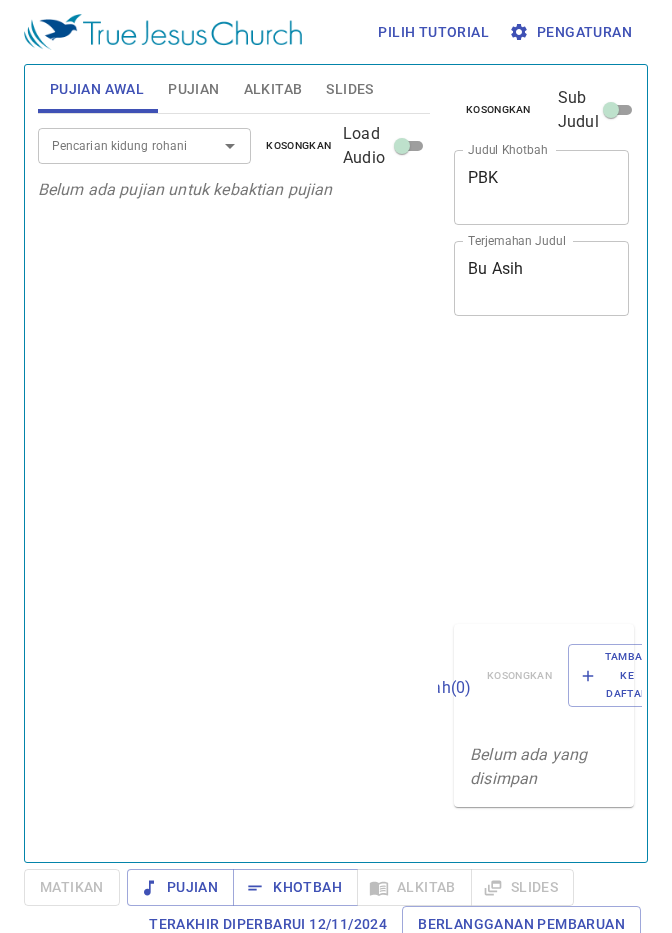 scroll, scrollTop: 0, scrollLeft: 0, axis: both 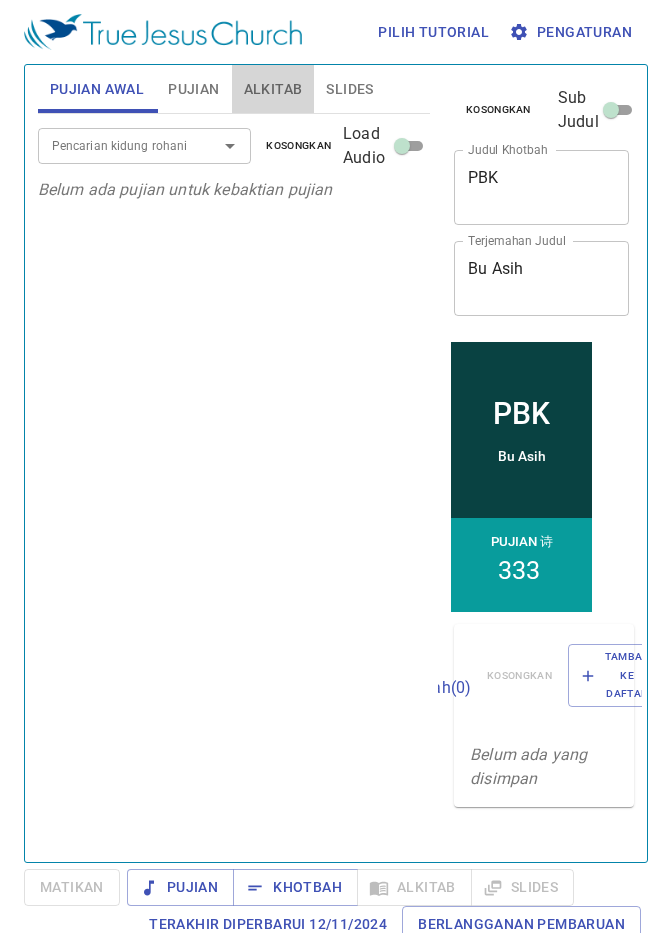 click on "Alkitab" at bounding box center [273, 89] 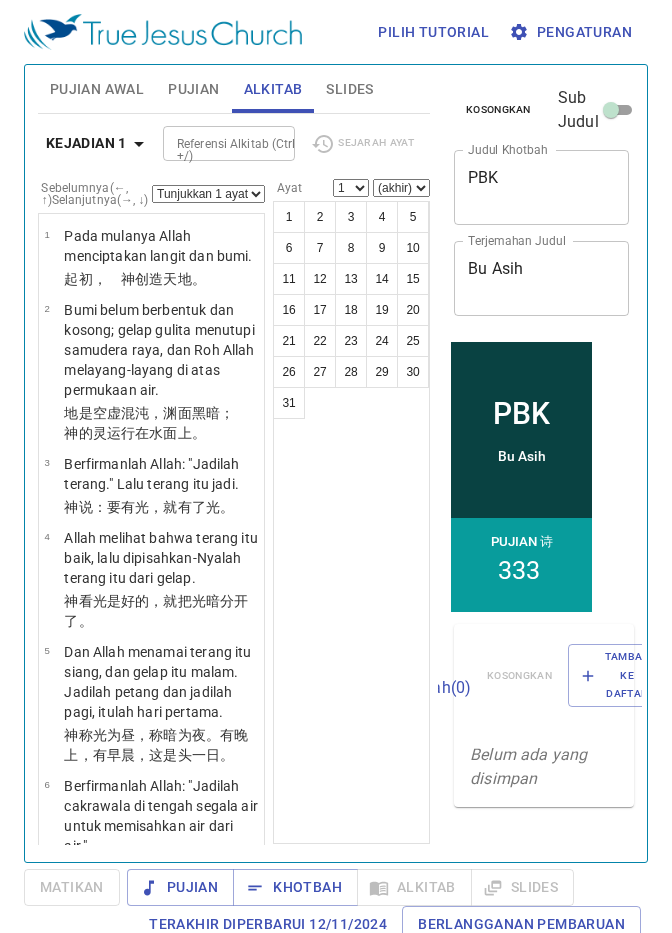 click on "Slides" at bounding box center [349, 89] 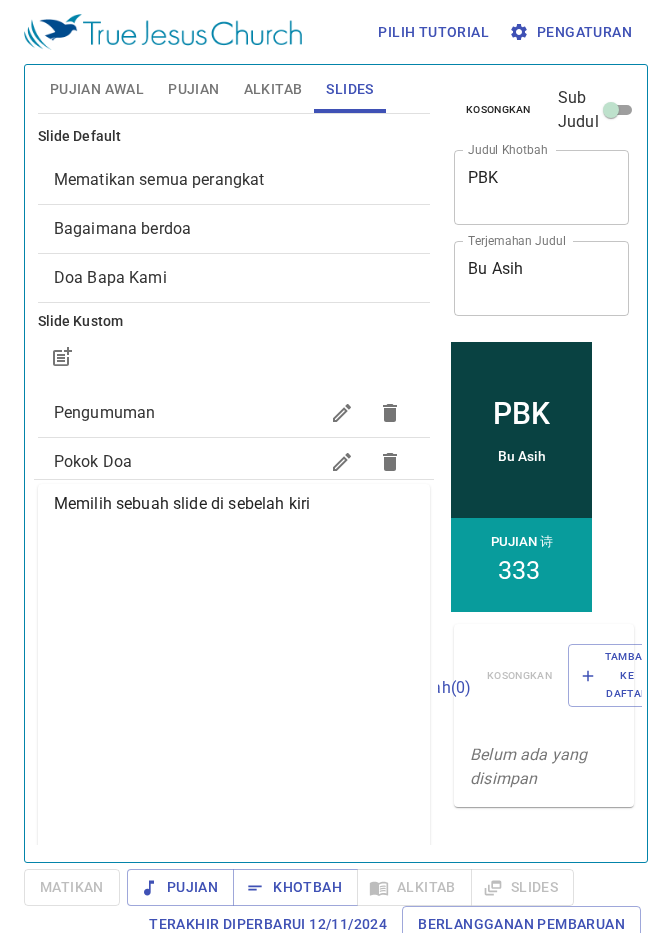 click on "Pujian" at bounding box center (193, 89) 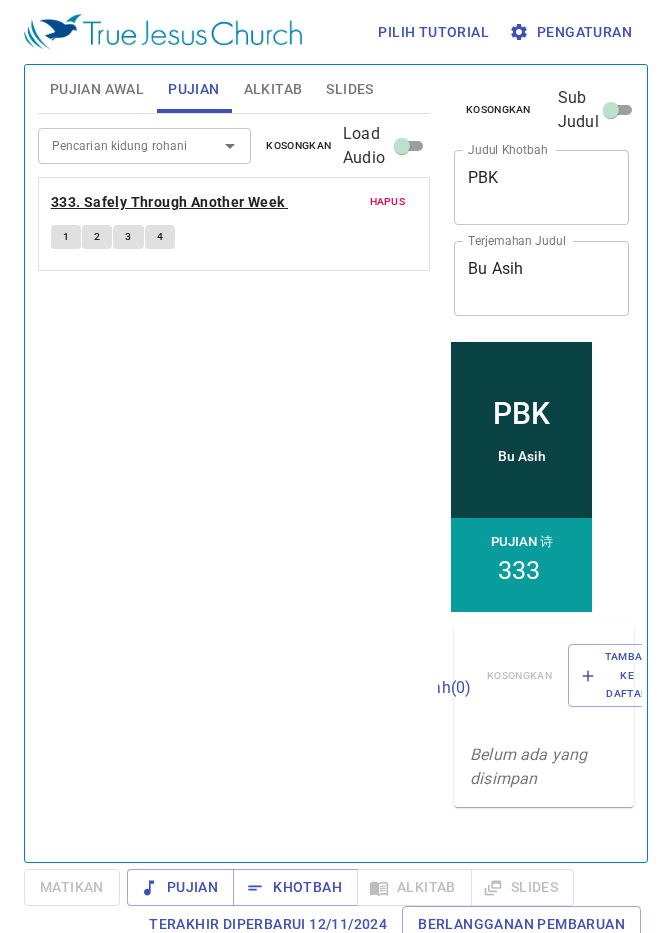 click on "333. Safely Through Another Week" at bounding box center (168, 202) 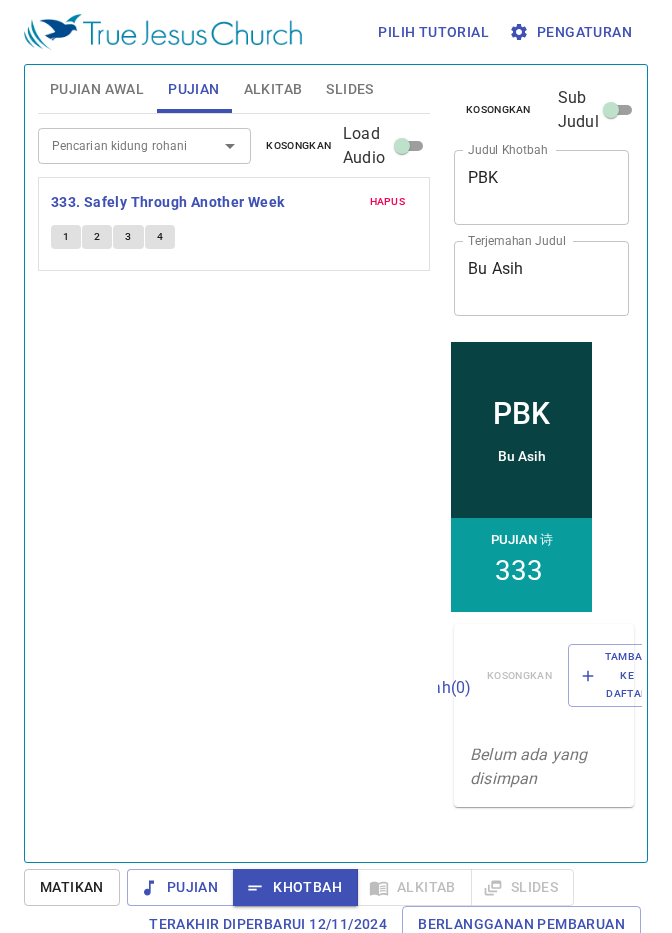 click on "Hapus" at bounding box center [388, 202] 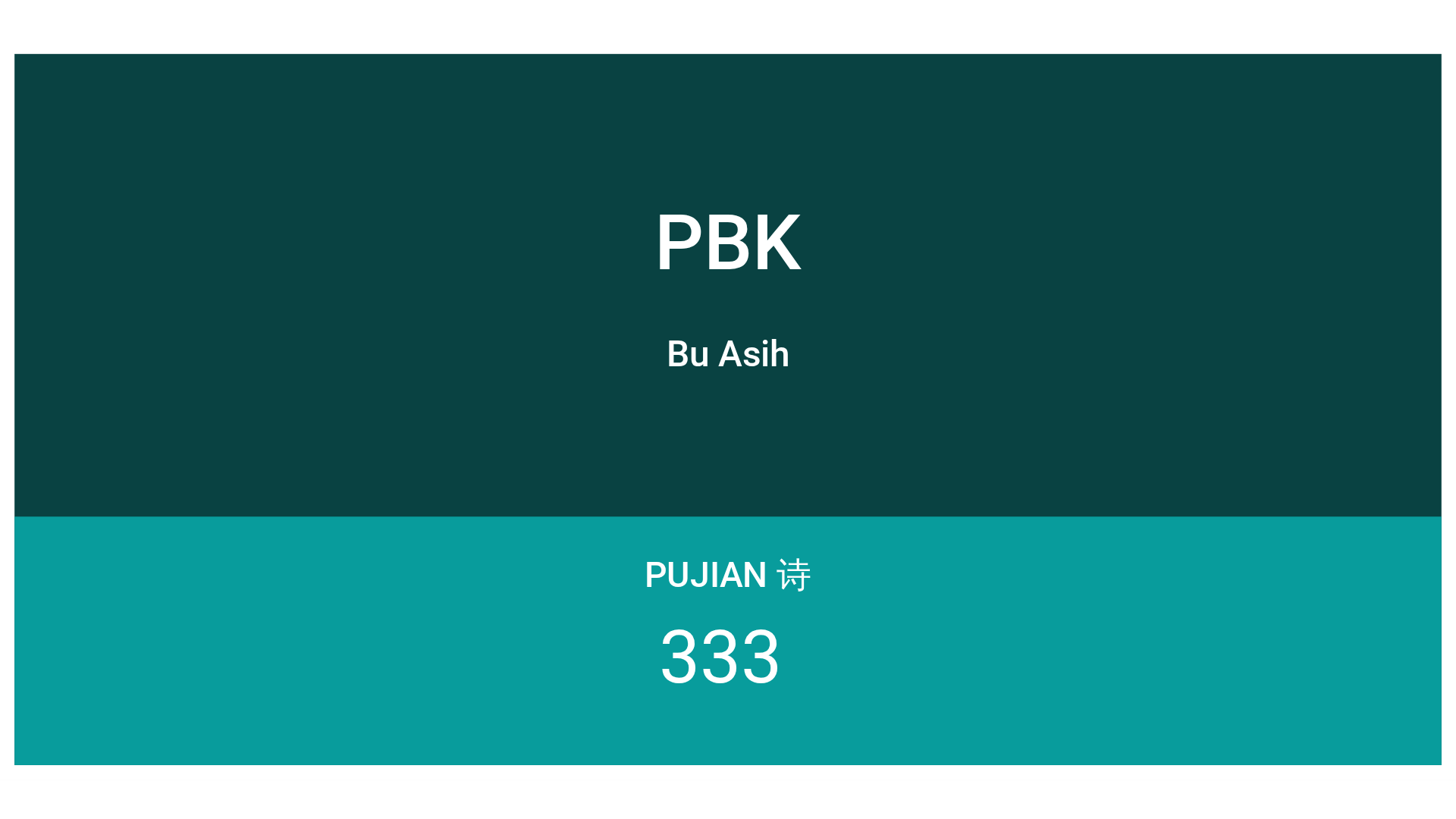 scroll, scrollTop: 0, scrollLeft: 0, axis: both 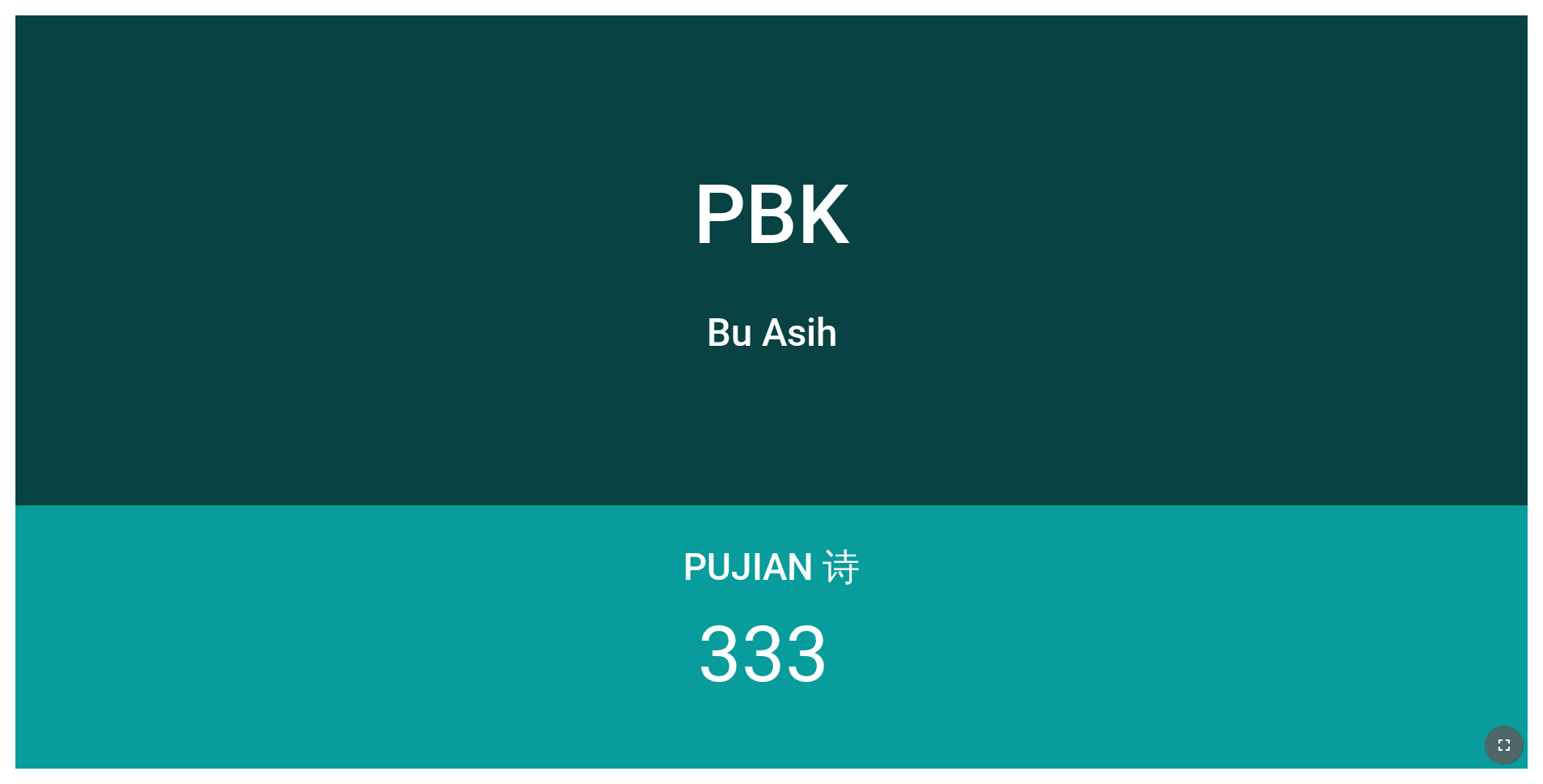 click at bounding box center [1504, 745] 